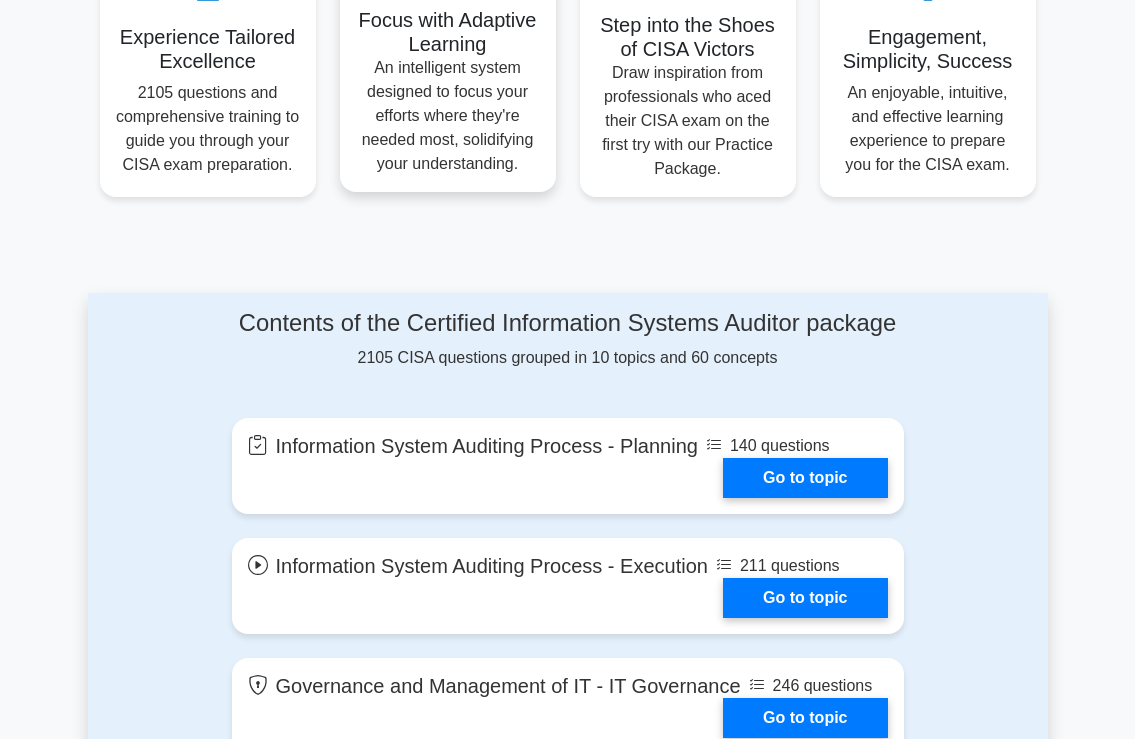 scroll, scrollTop: 816, scrollLeft: 0, axis: vertical 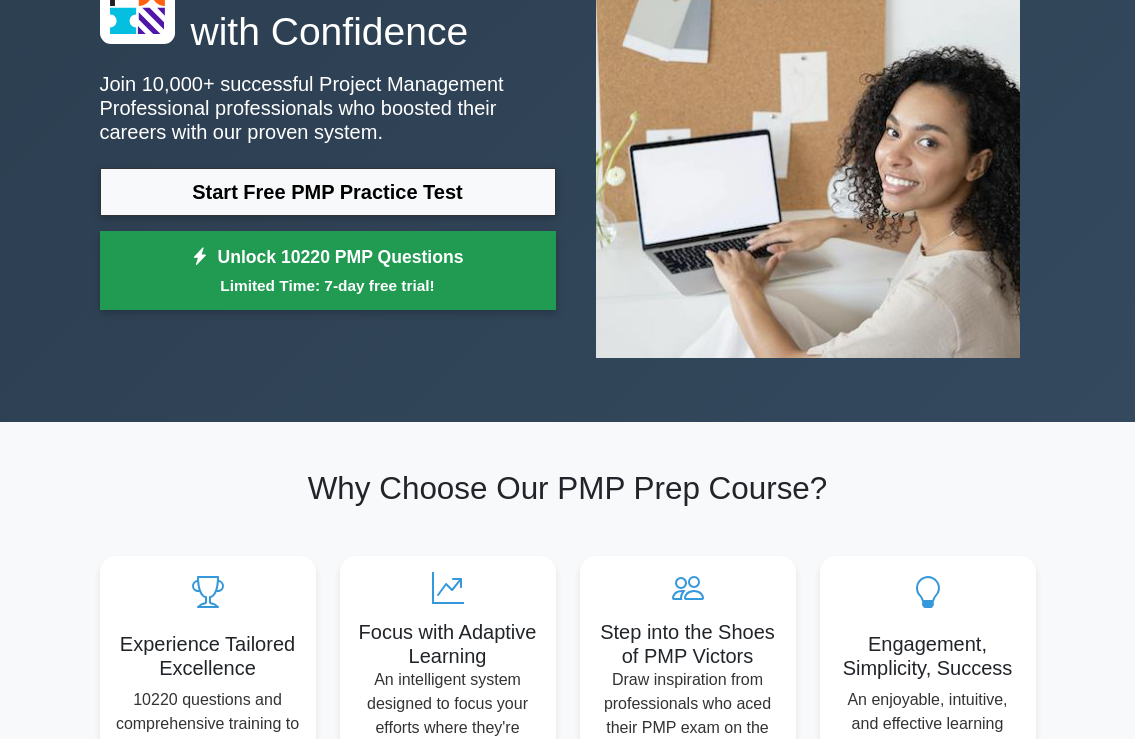 click on "Unlock 10220 PMP Questions
Limited Time: 7-day free trial!" at bounding box center (328, 271) 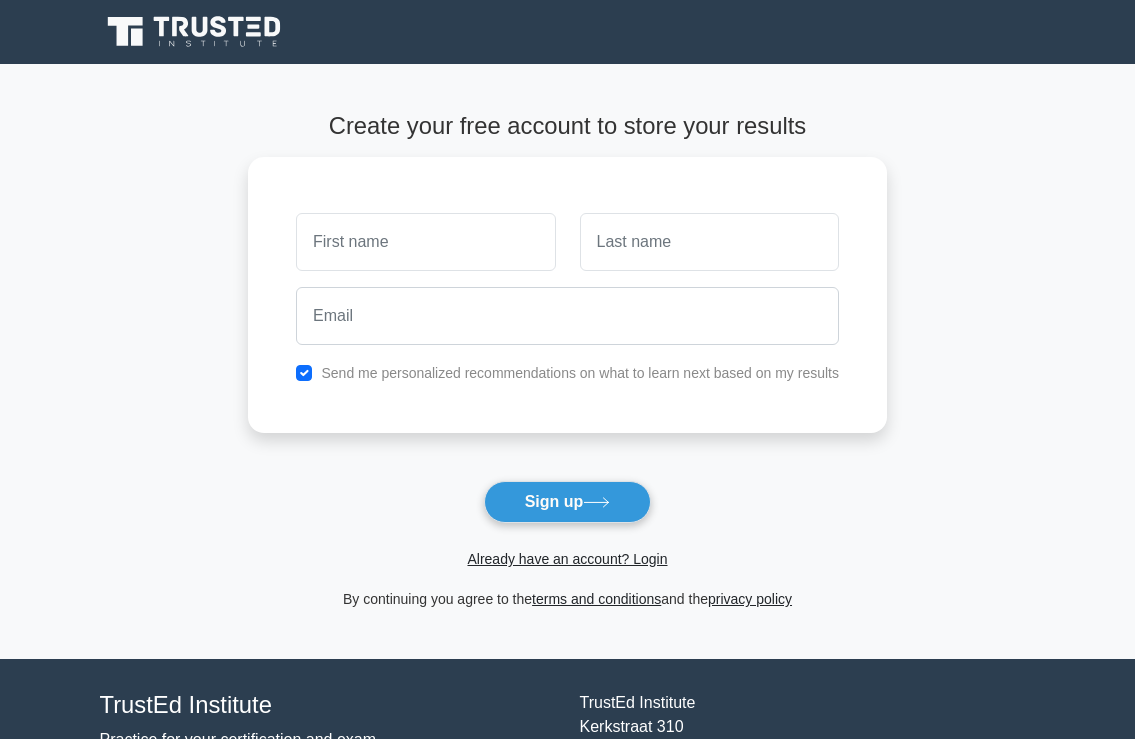 scroll, scrollTop: 0, scrollLeft: 0, axis: both 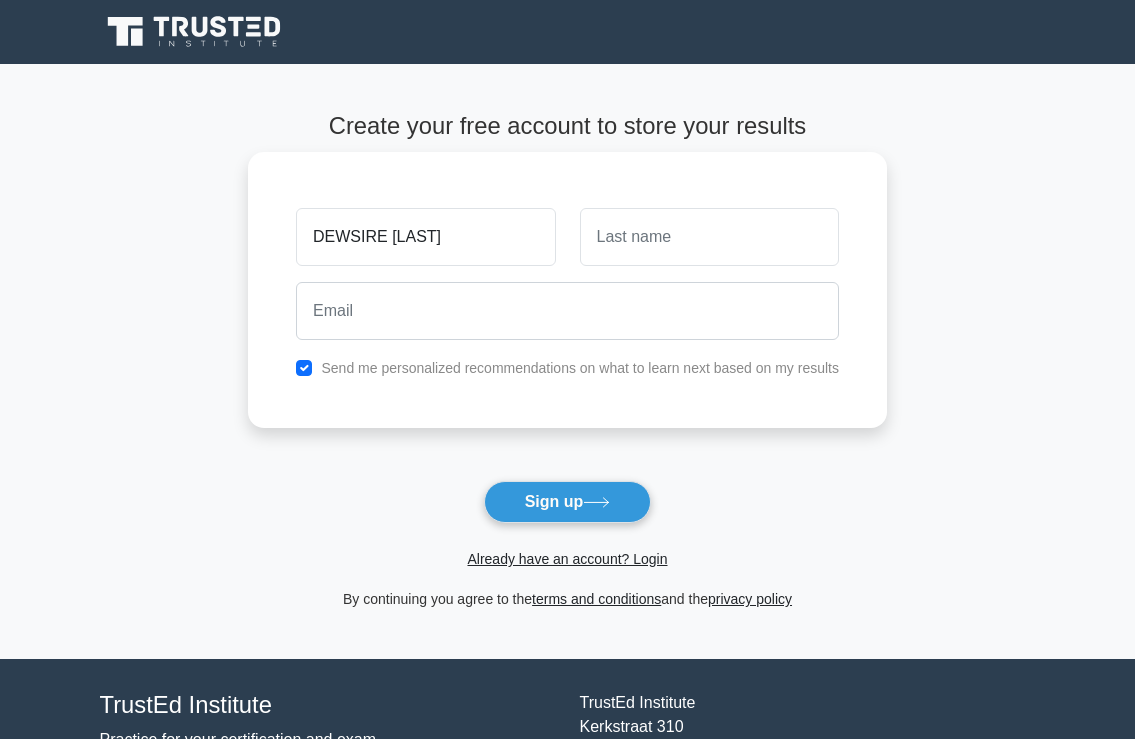 click on "Sign up" at bounding box center [568, 502] 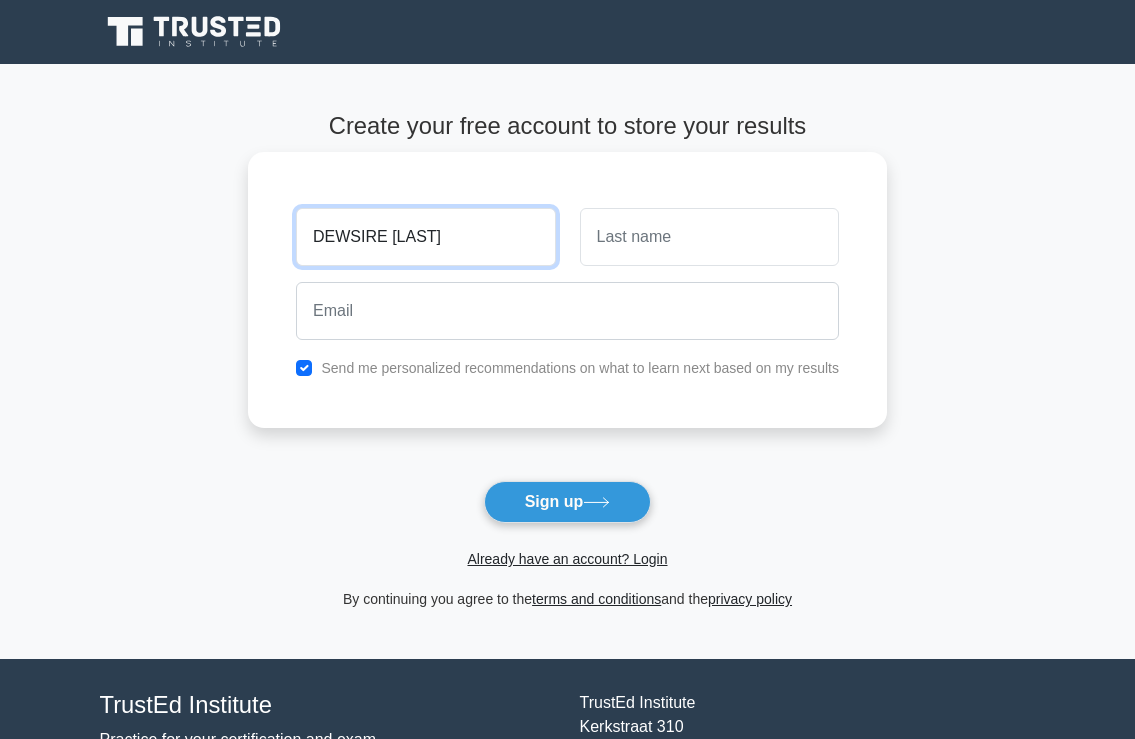 click on "DEWSIRE GRACE" at bounding box center (425, 237) 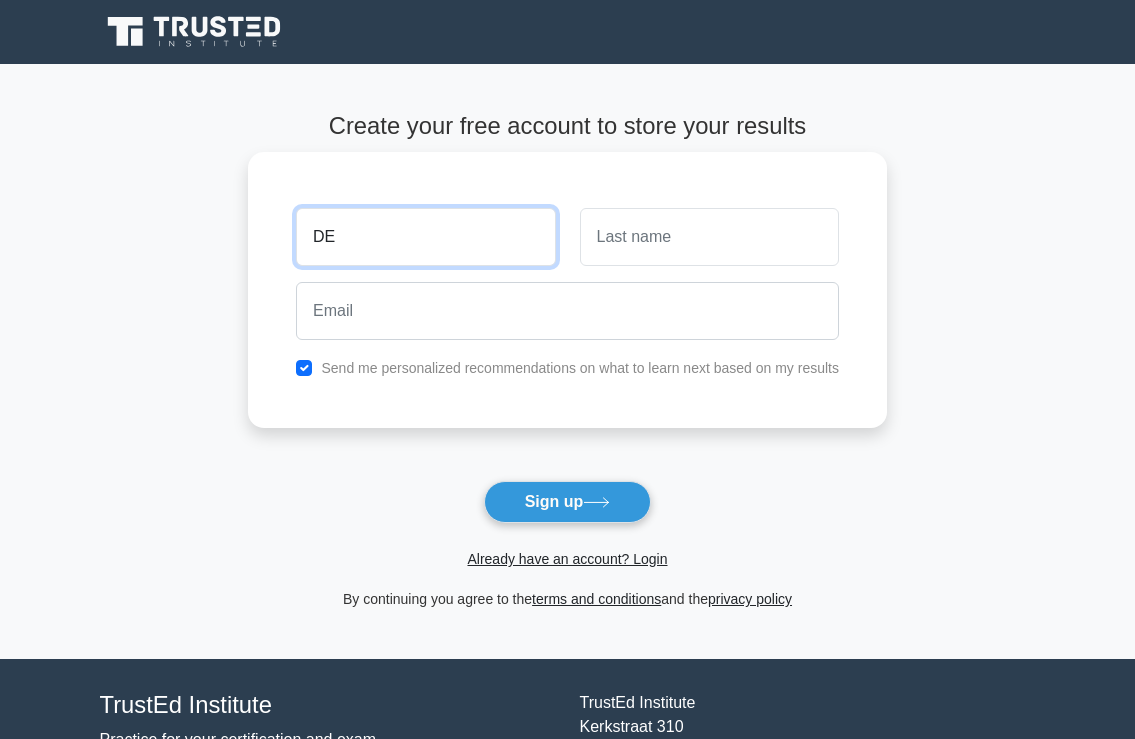 type on "D" 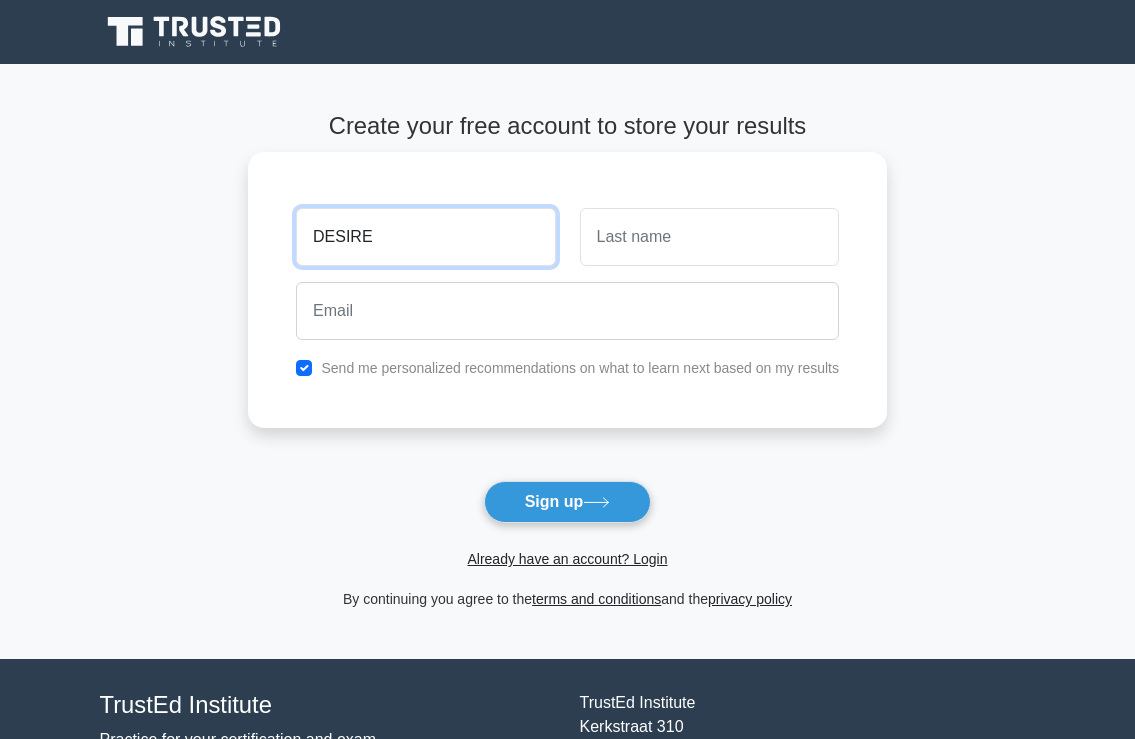 type on "DESIRE" 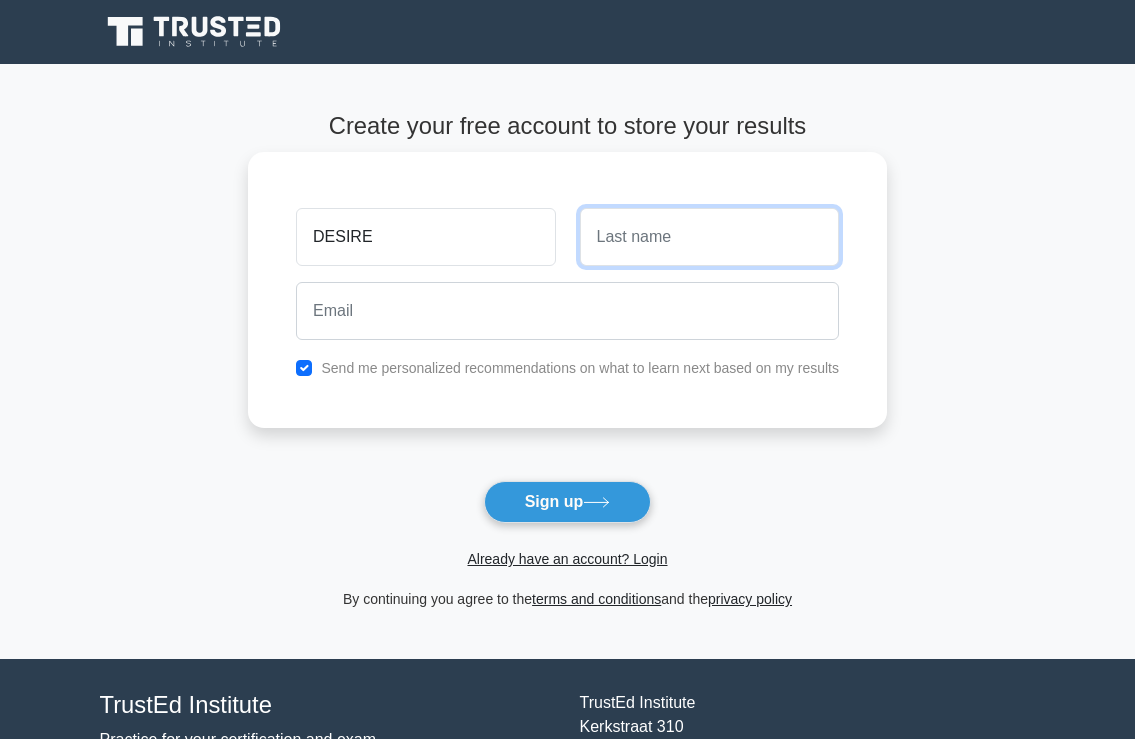 click at bounding box center (709, 237) 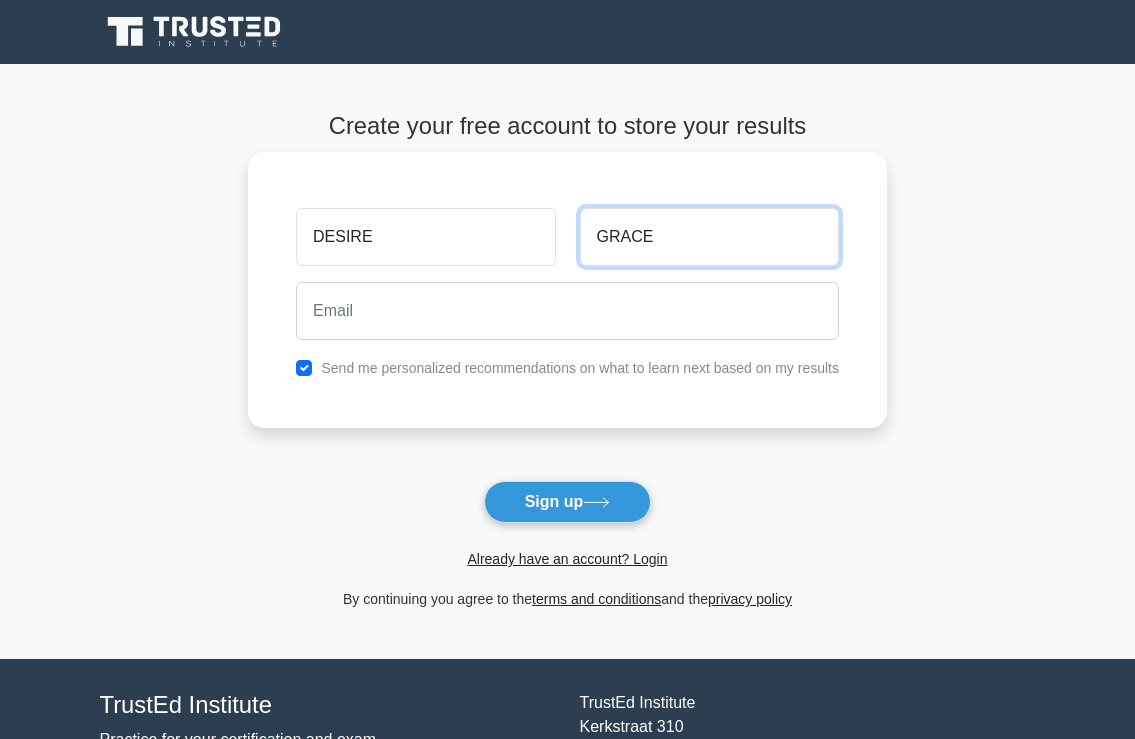 type on "GRACE" 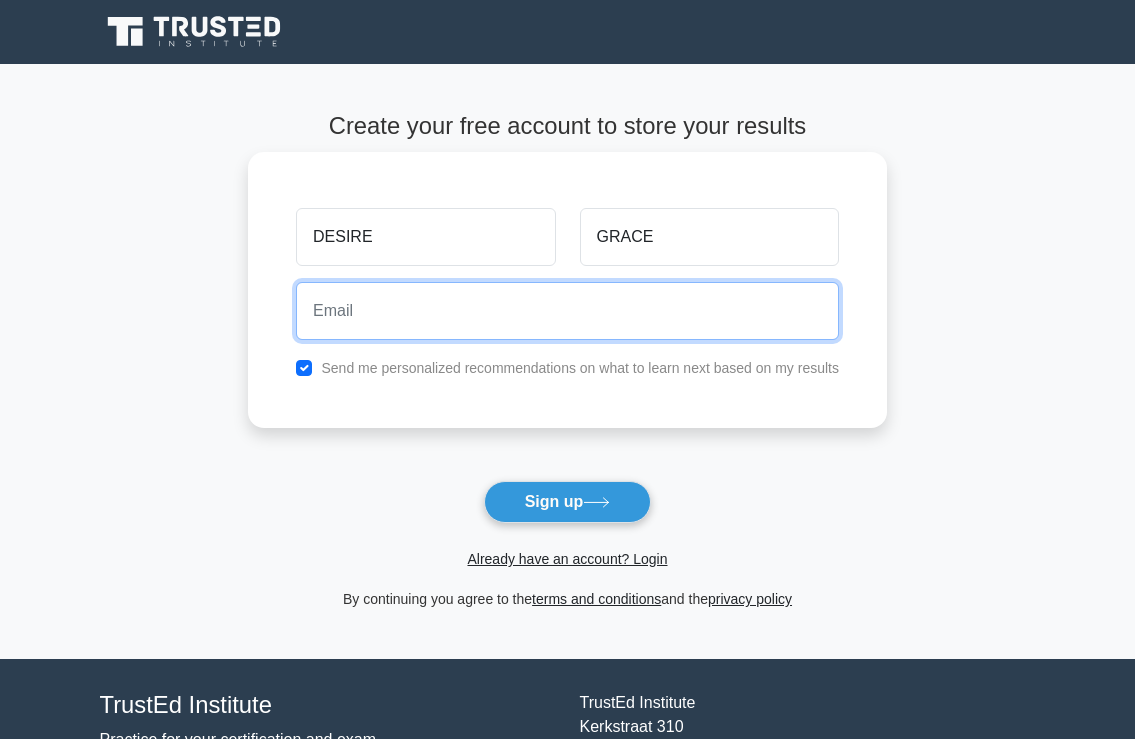 click at bounding box center [567, 311] 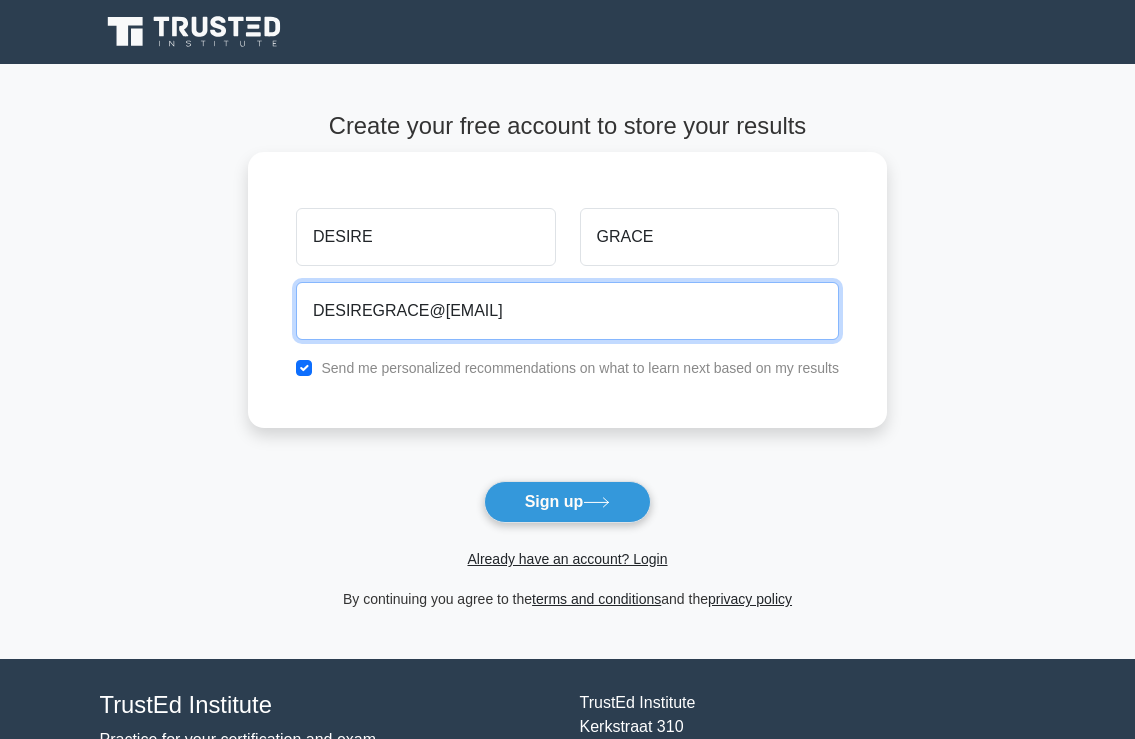 type on "DESIREGRACE@777" 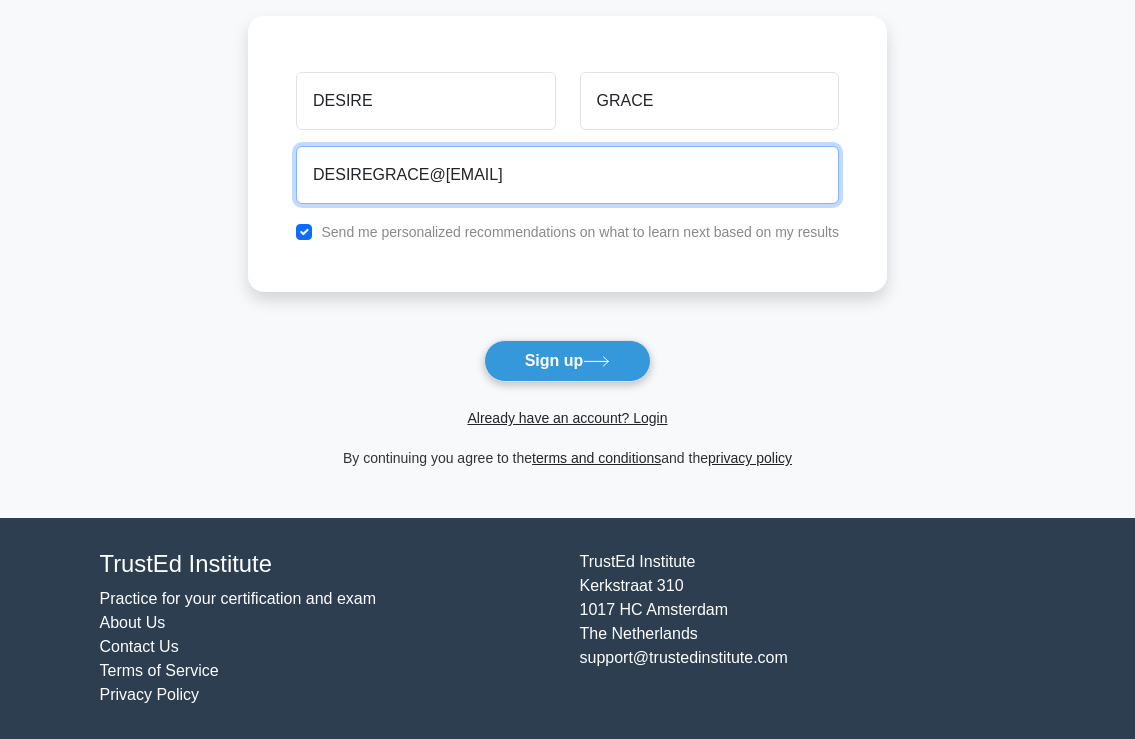 scroll, scrollTop: 0, scrollLeft: 0, axis: both 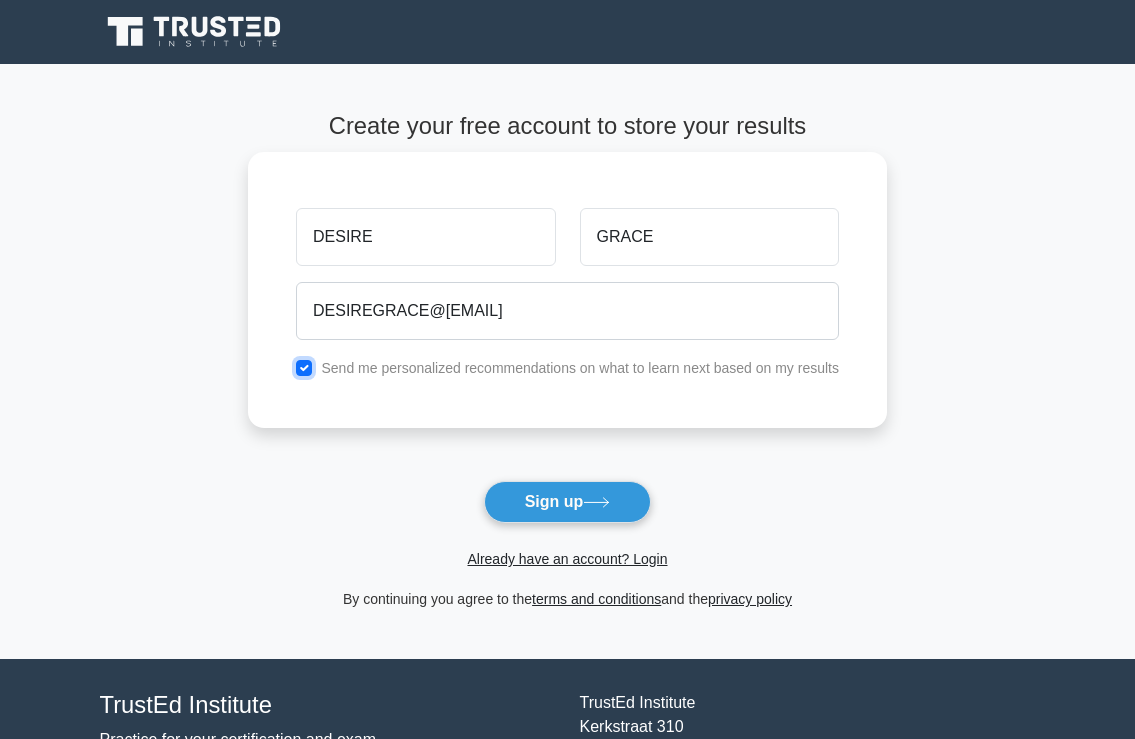 click at bounding box center (304, 368) 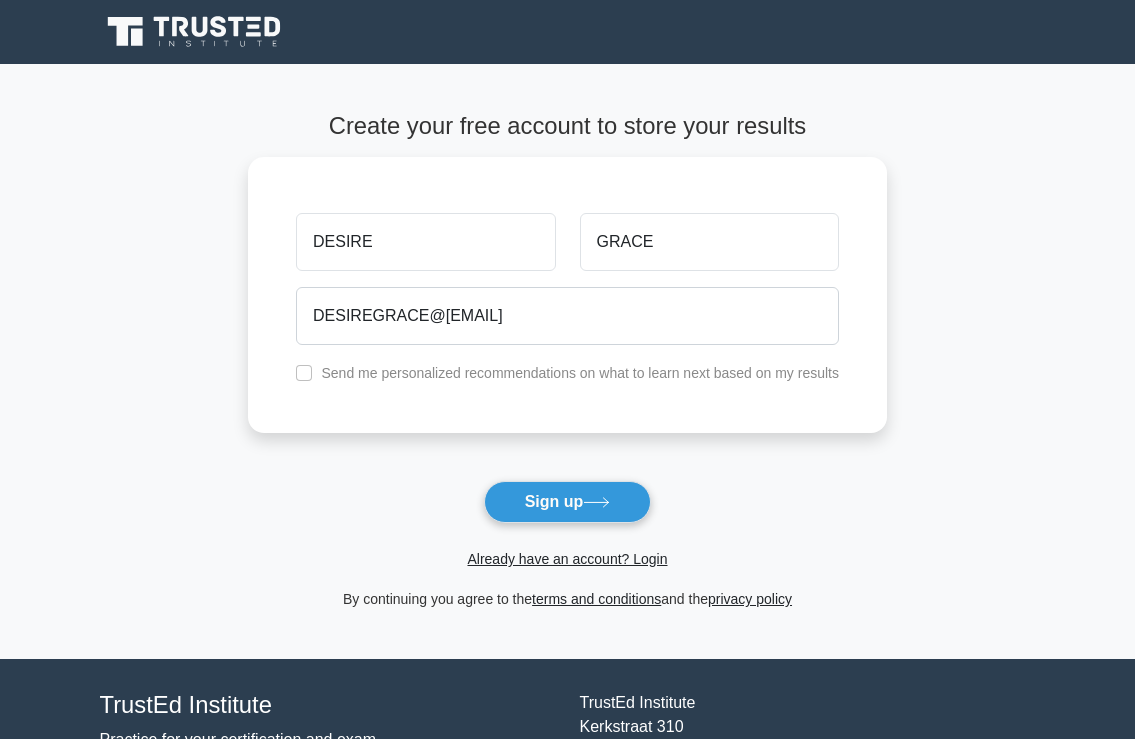 click on "Create your free account to store your results
DESIRE
GRACE
DESIREGRACE@777
Send me personalized recommendations on what to learn next based on my results
Sign up" at bounding box center [567, 361] 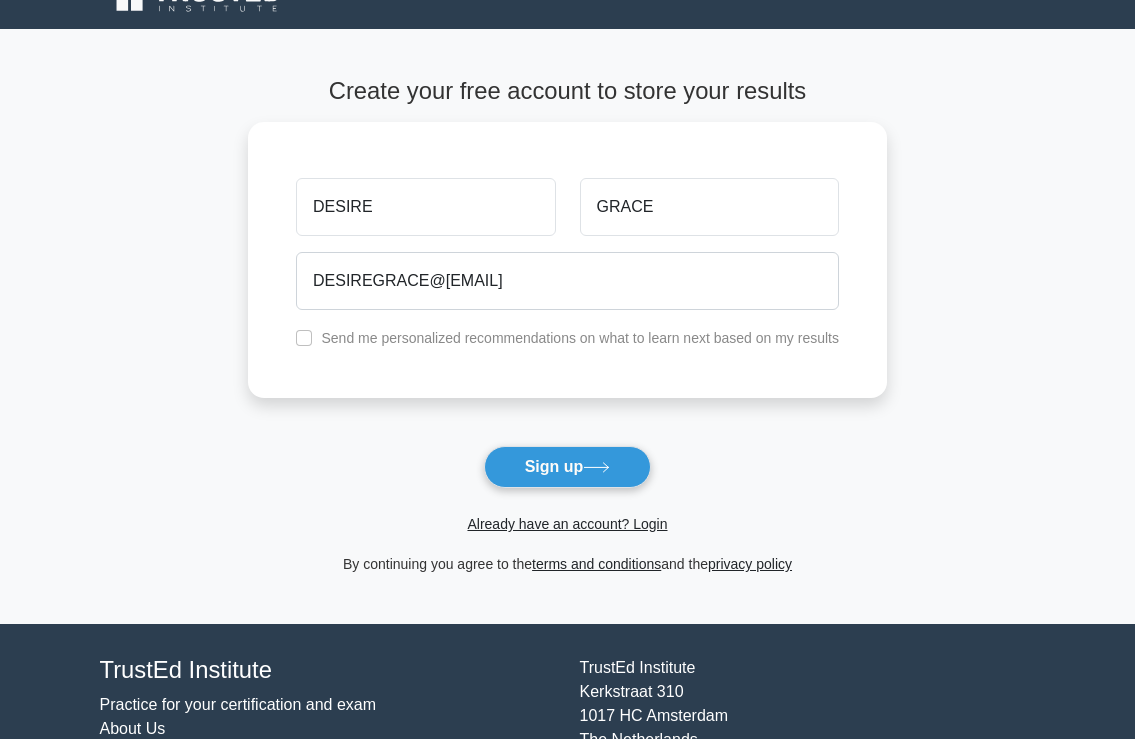 scroll, scrollTop: 0, scrollLeft: 0, axis: both 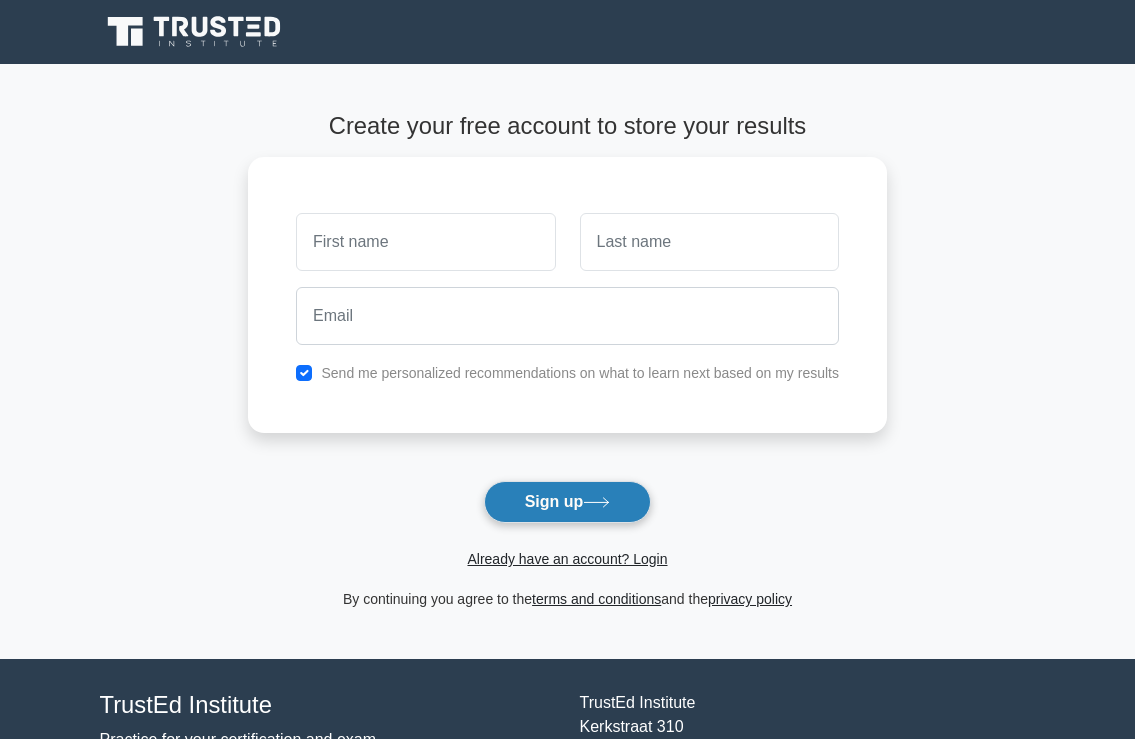 click on "Sign up" at bounding box center (568, 502) 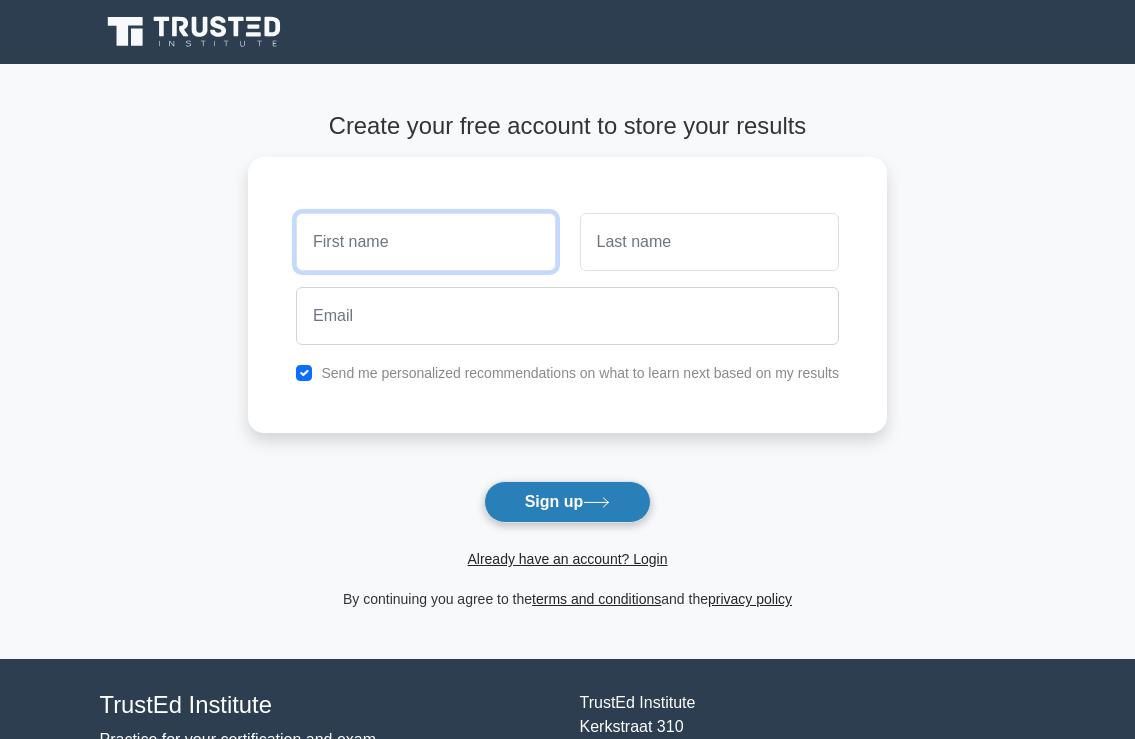 scroll, scrollTop: 102, scrollLeft: 0, axis: vertical 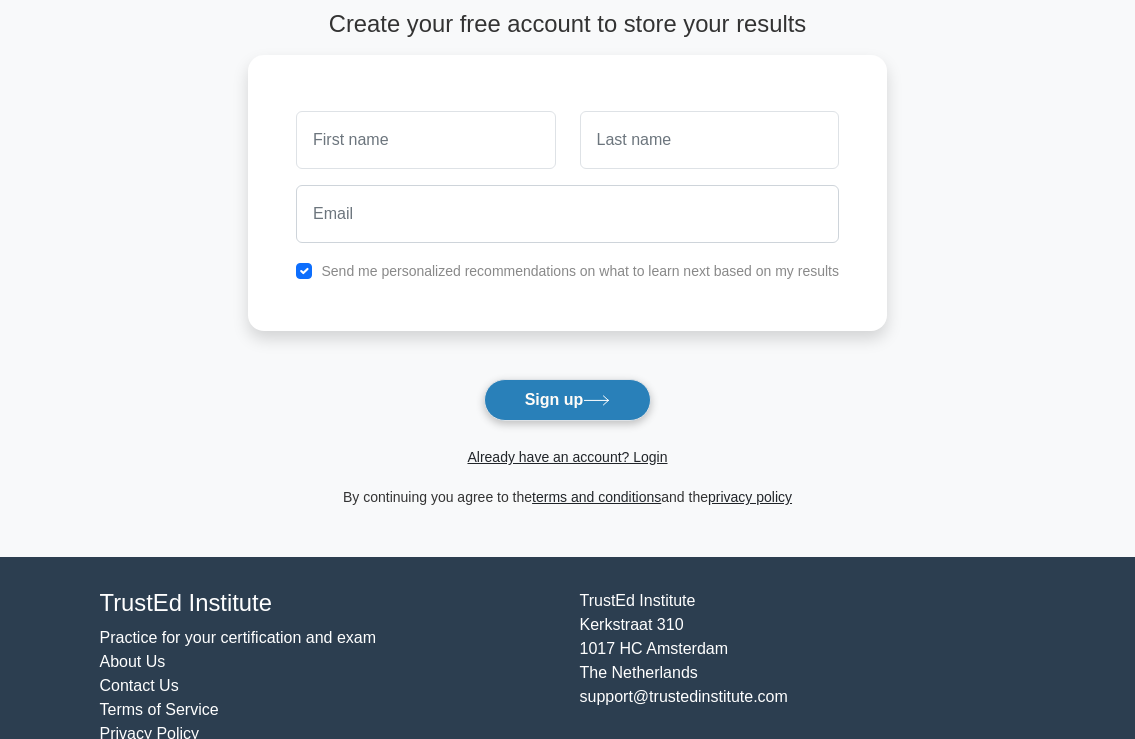click on "Sign up" at bounding box center [568, 400] 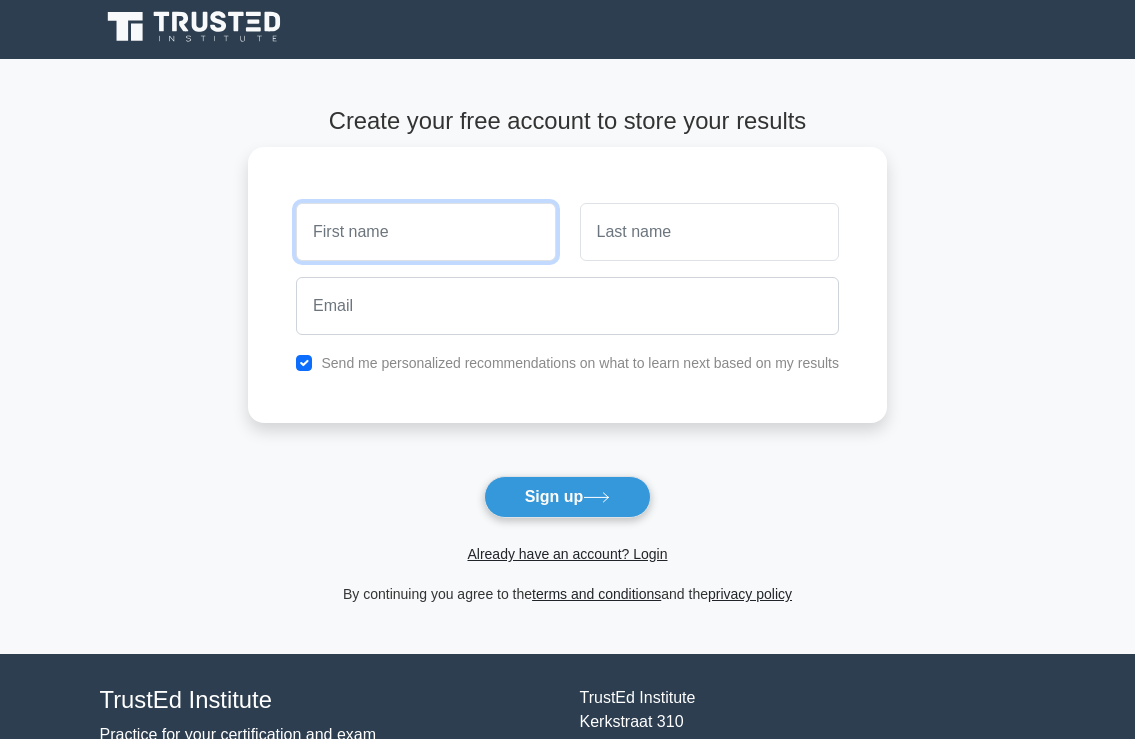 scroll, scrollTop: 0, scrollLeft: 0, axis: both 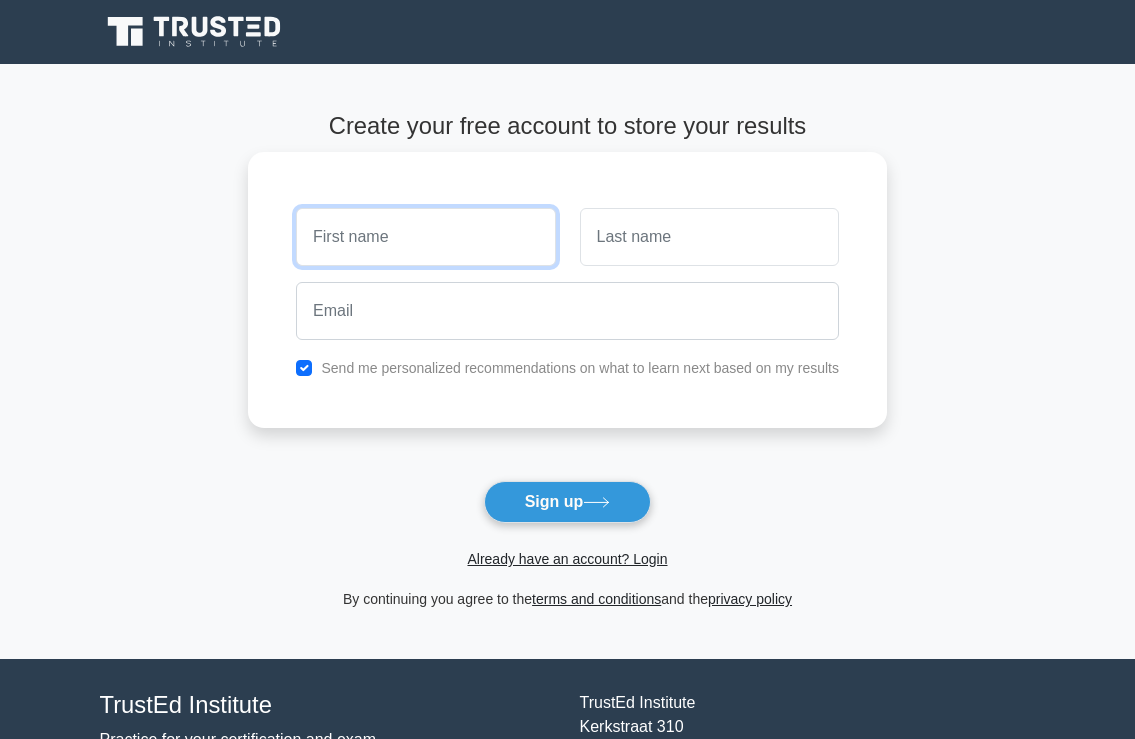 click at bounding box center (425, 237) 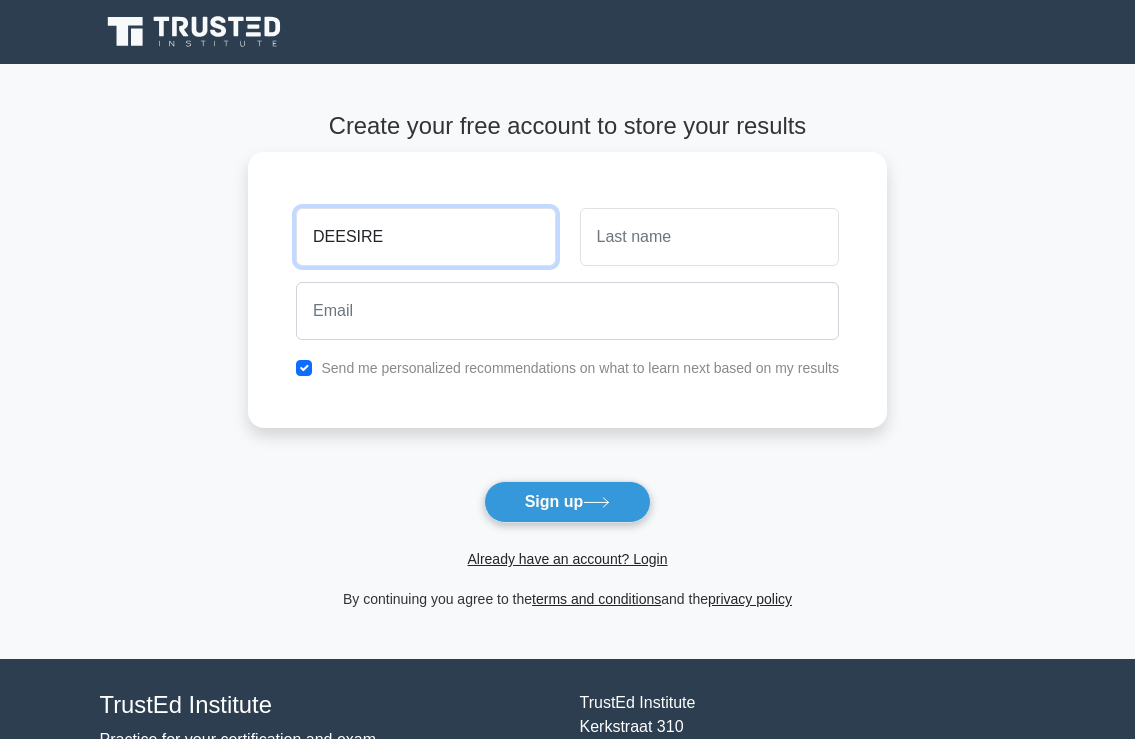 click on "DEESIRE" at bounding box center [425, 237] 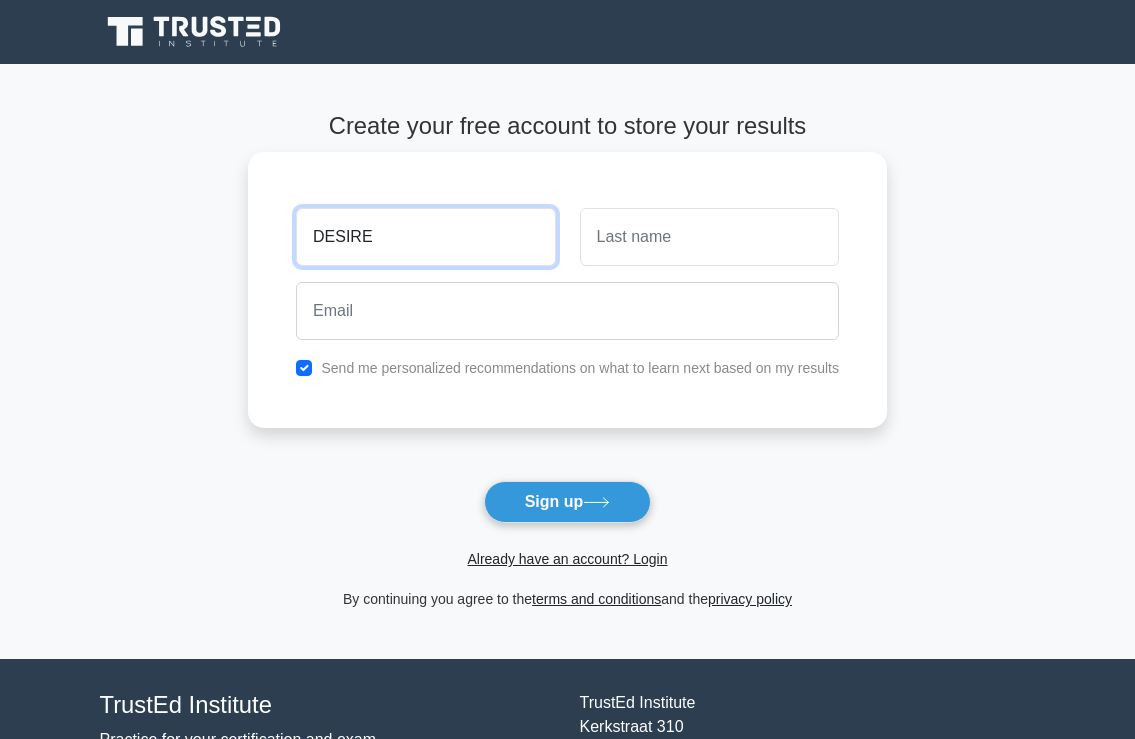 type on "DESIRE" 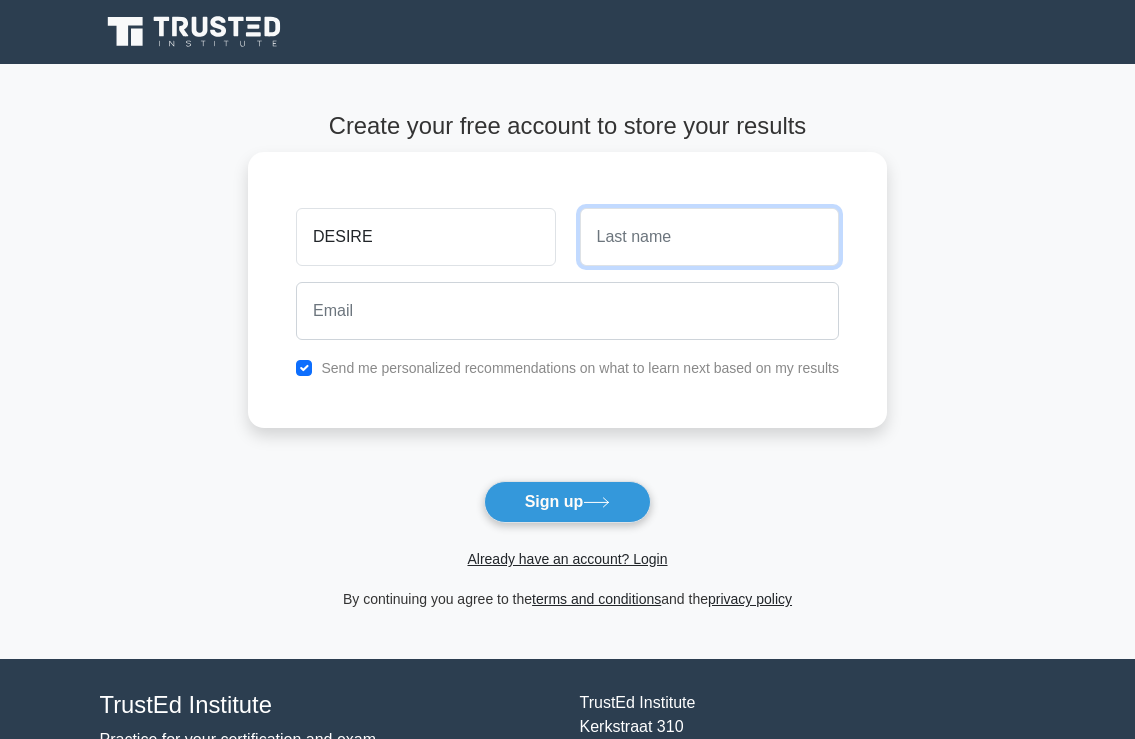 click at bounding box center (709, 237) 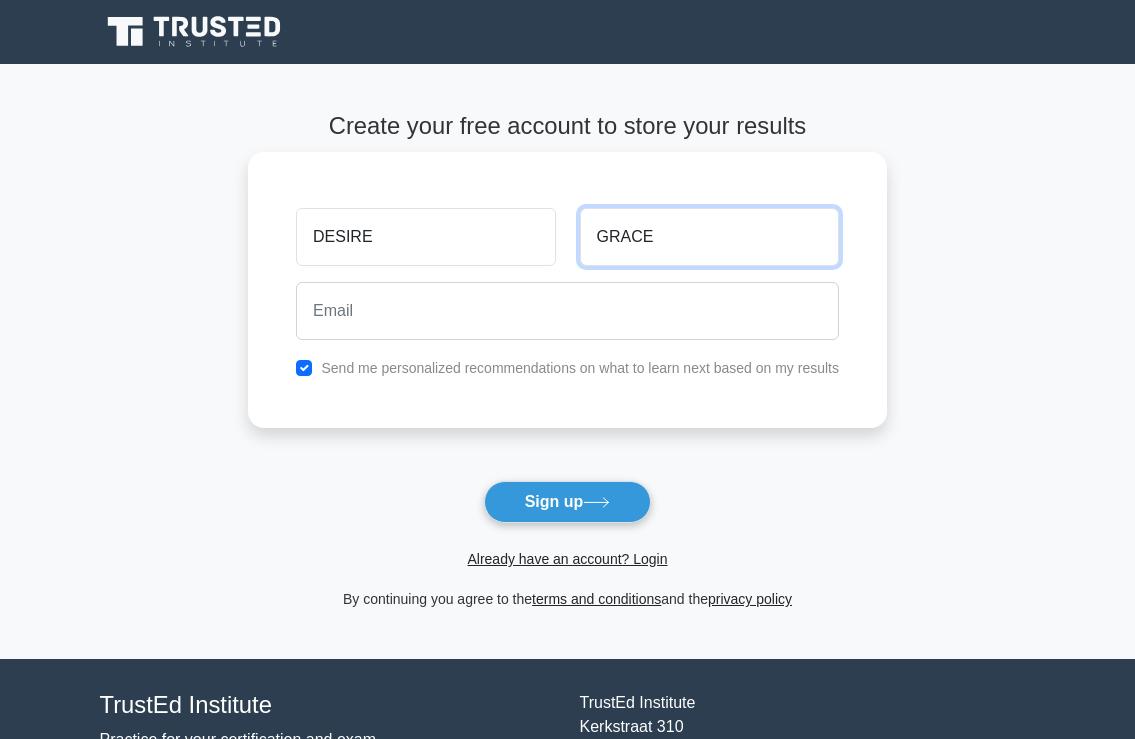 type on "GRACE" 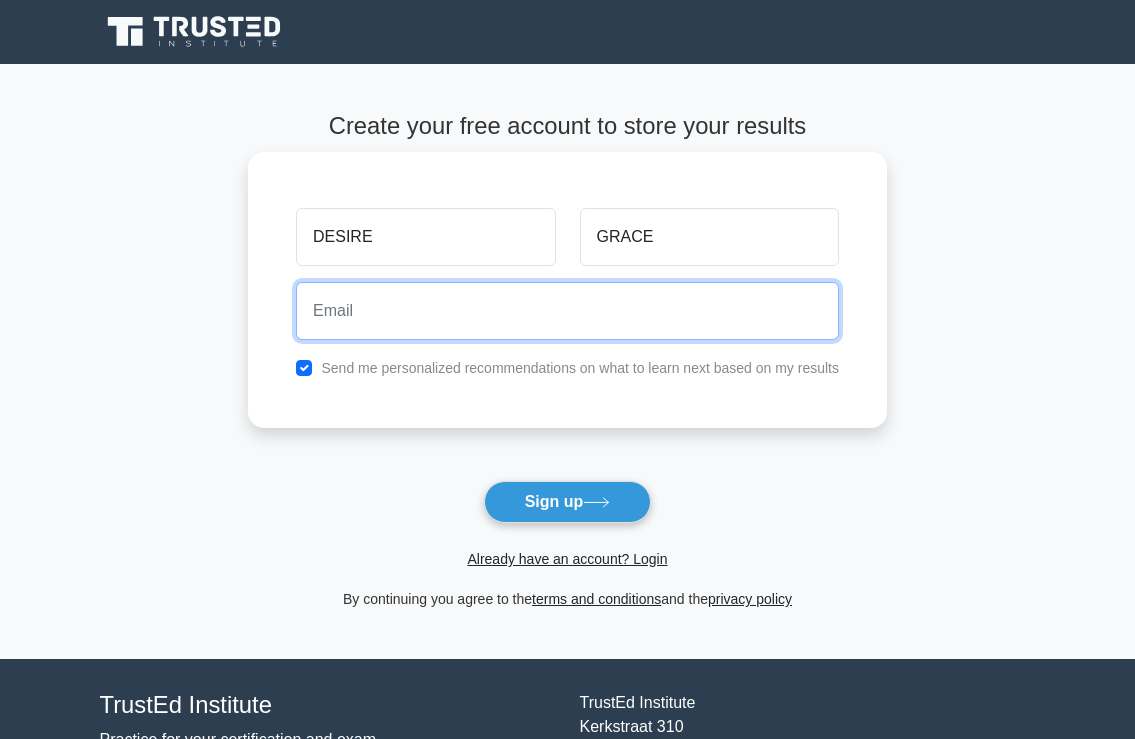 click at bounding box center (567, 311) 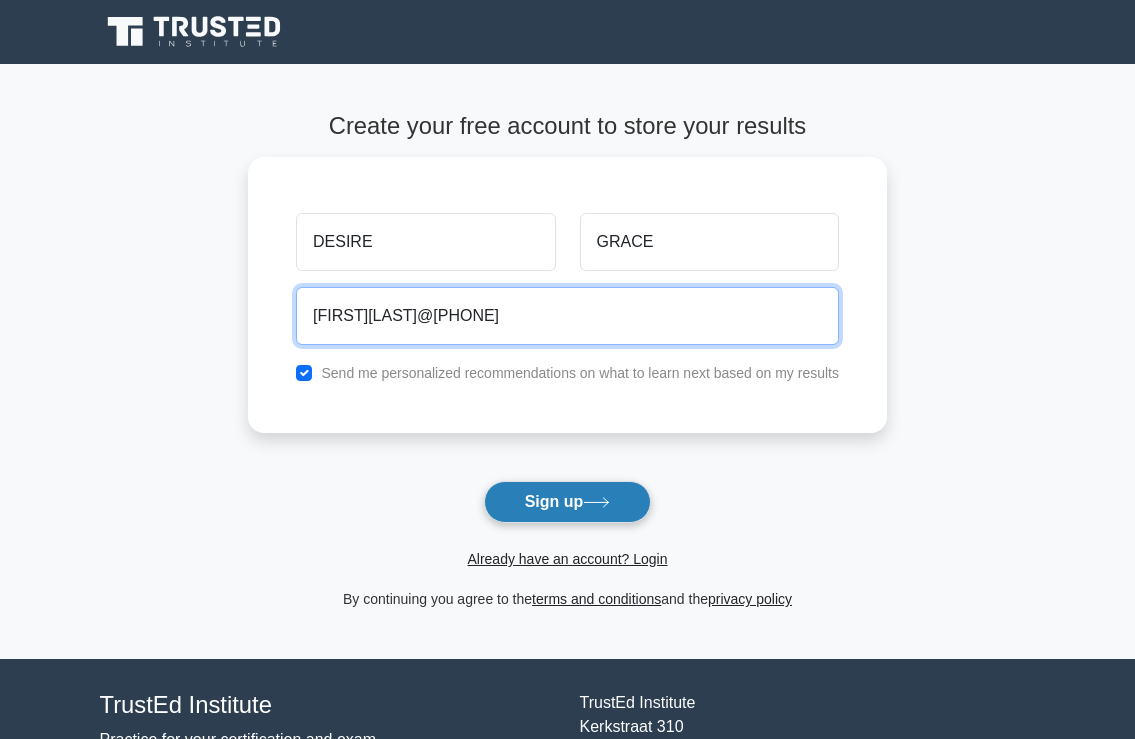 type on "[FIRST][LAST]@[PHONE]" 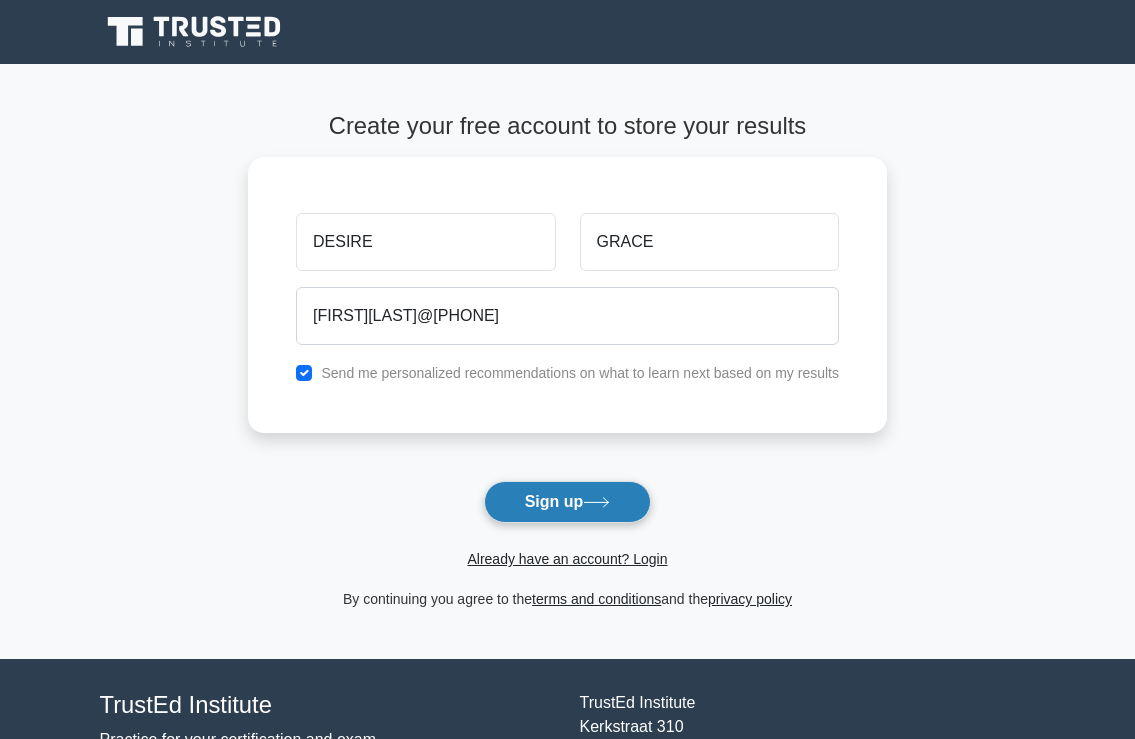 click on "Sign up" at bounding box center (568, 502) 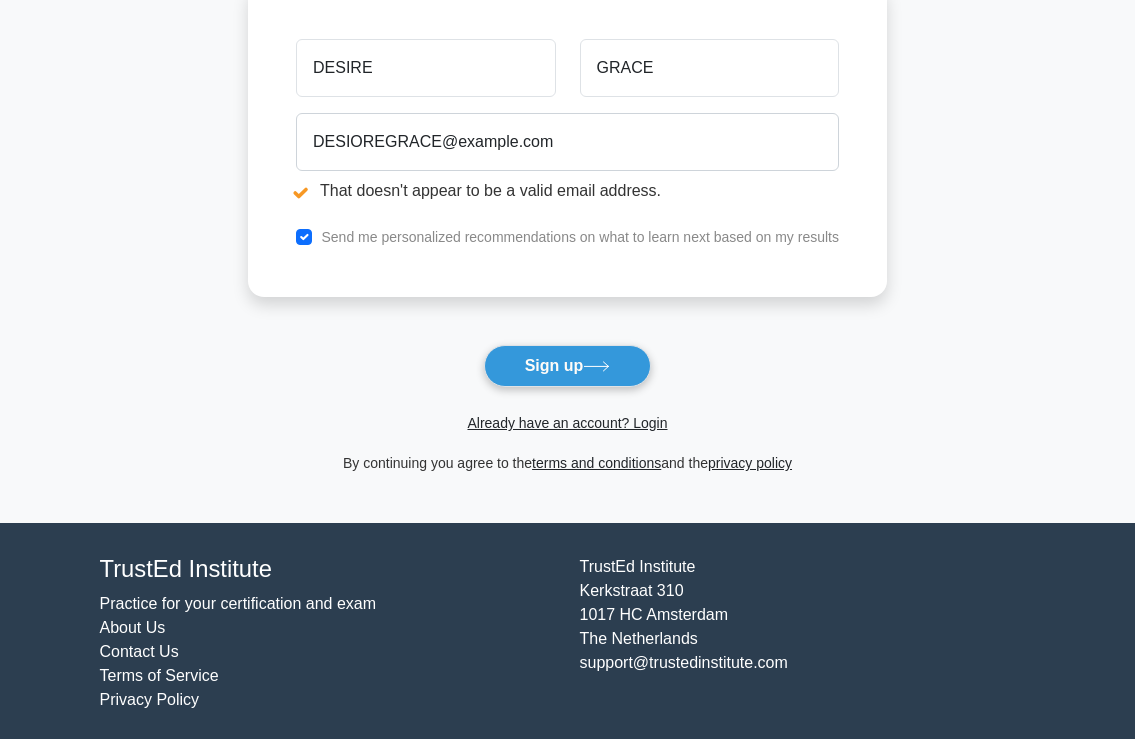 scroll, scrollTop: 254, scrollLeft: 0, axis: vertical 